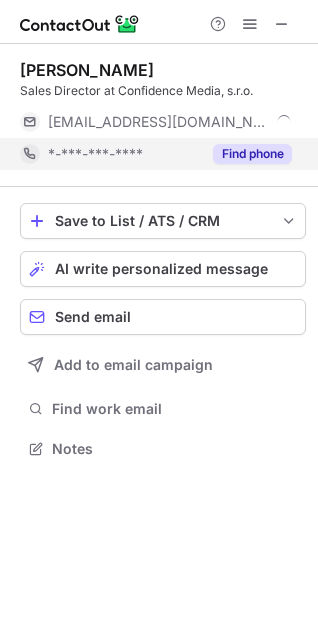scroll, scrollTop: 0, scrollLeft: 0, axis: both 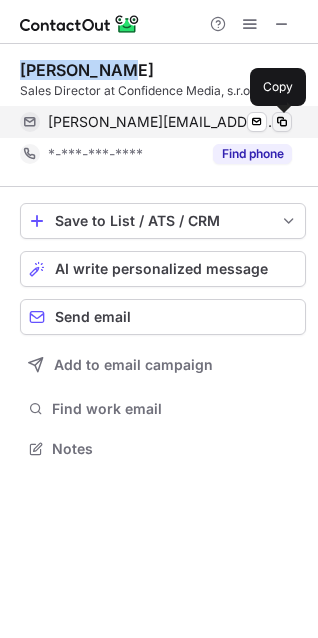 click at bounding box center (282, 122) 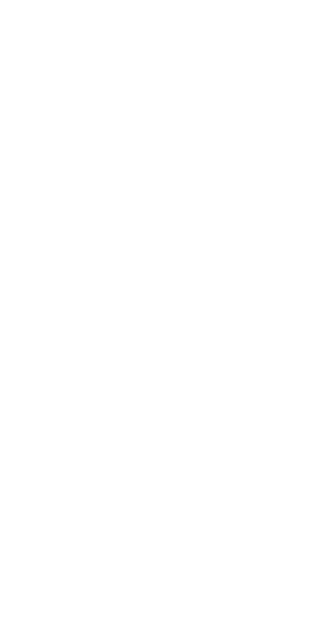 scroll, scrollTop: 0, scrollLeft: 0, axis: both 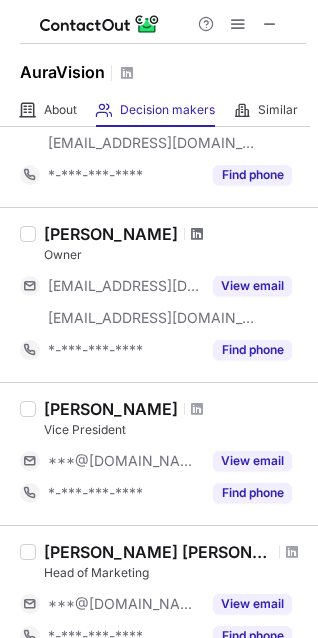 click at bounding box center (197, 234) 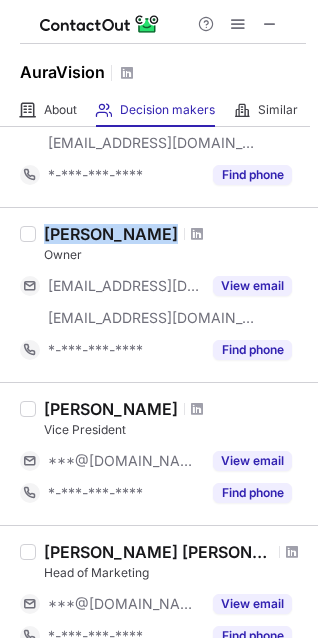 drag, startPoint x: 45, startPoint y: 223, endPoint x: 136, endPoint y: 230, distance: 91.26884 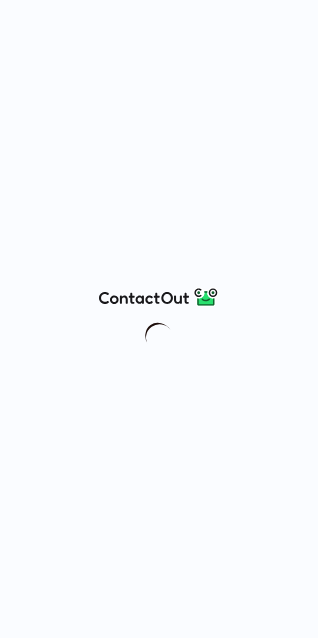 scroll, scrollTop: 0, scrollLeft: 0, axis: both 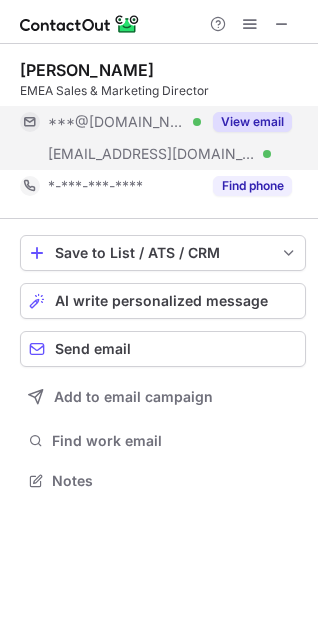 click on "View email" at bounding box center [252, 122] 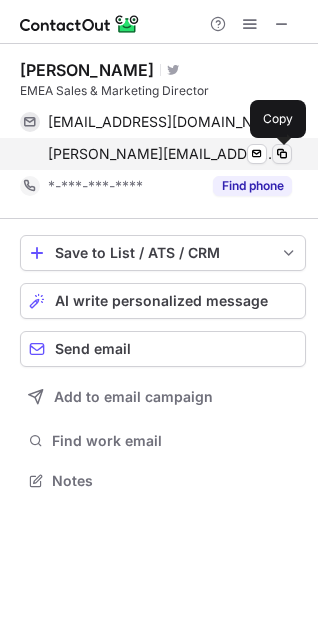 click at bounding box center [282, 154] 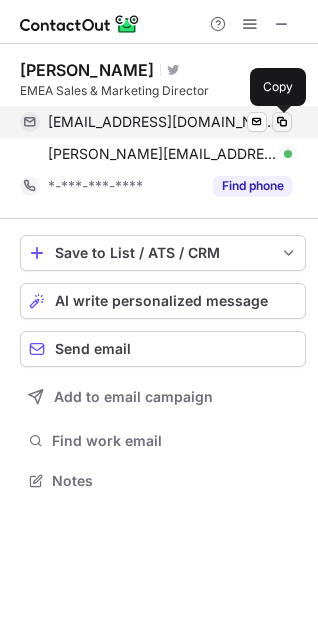 click at bounding box center [282, 122] 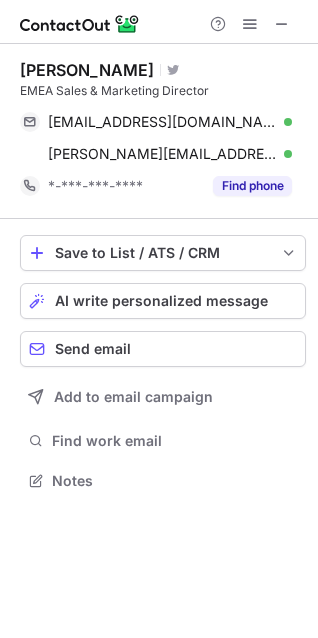 type 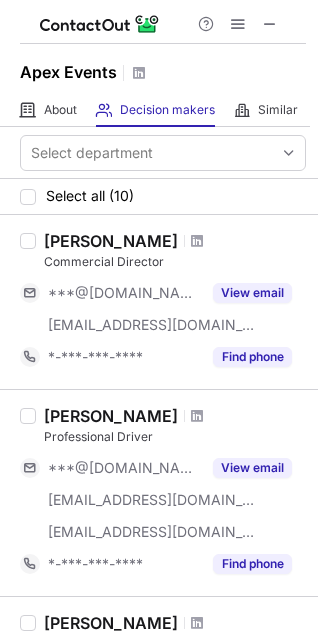 scroll, scrollTop: 0, scrollLeft: 0, axis: both 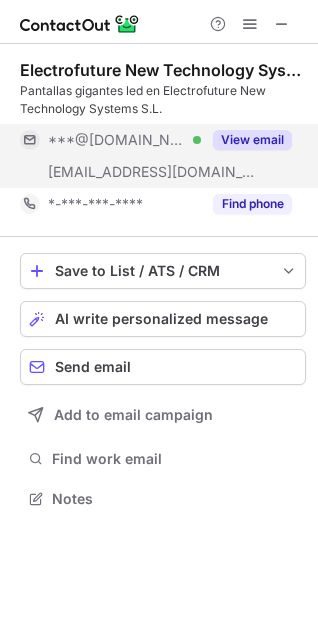 click on "View email" at bounding box center [252, 140] 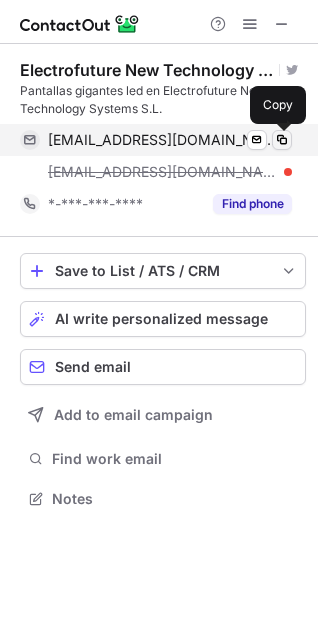 click at bounding box center [282, 140] 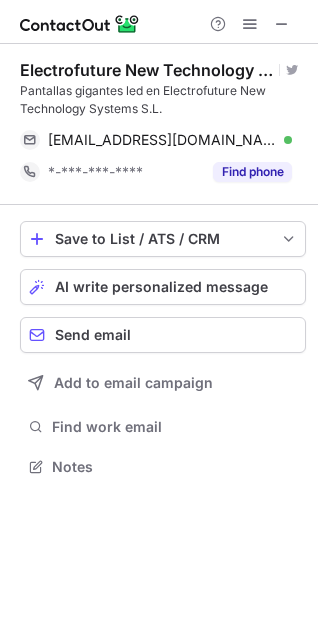 scroll, scrollTop: 452, scrollLeft: 318, axis: both 